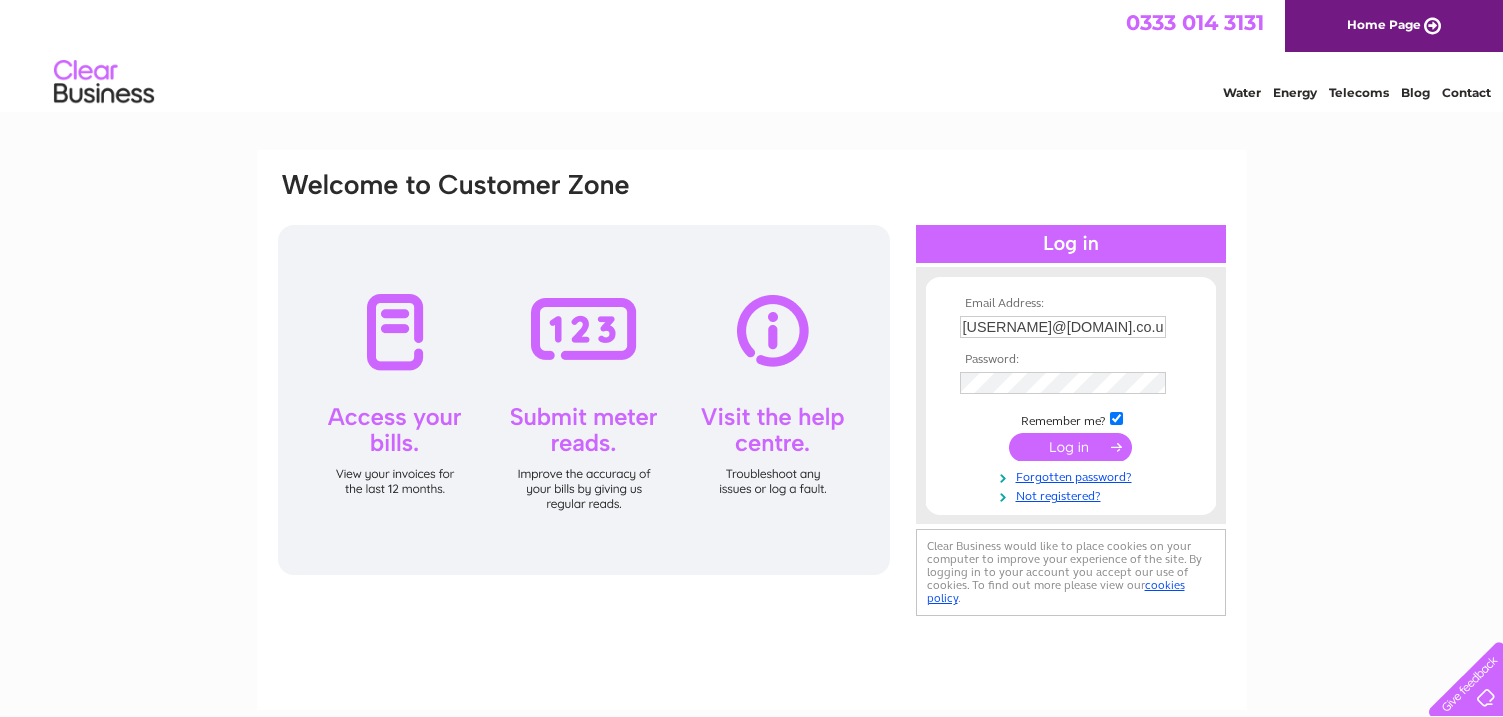 scroll, scrollTop: 0, scrollLeft: 0, axis: both 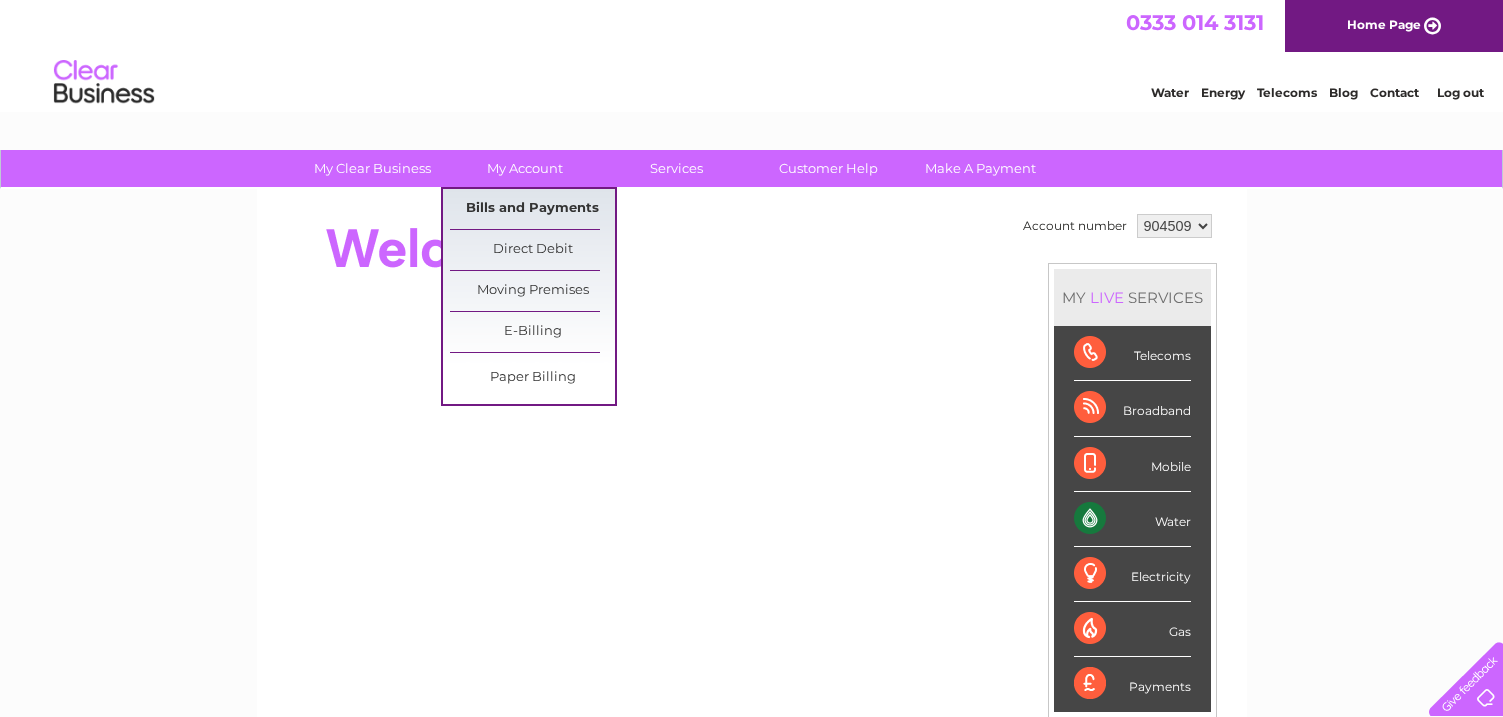 click on "Bills and Payments" at bounding box center (532, 209) 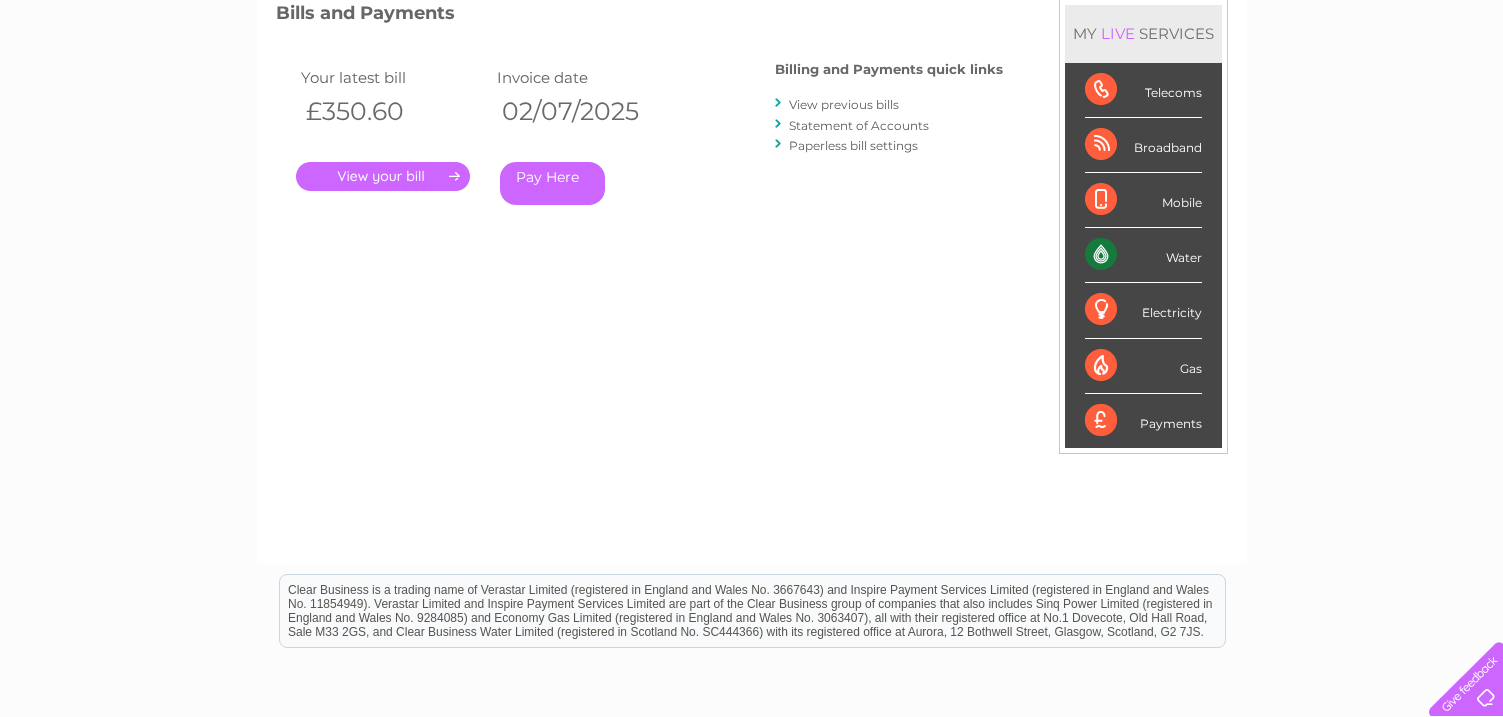 scroll, scrollTop: 300, scrollLeft: 0, axis: vertical 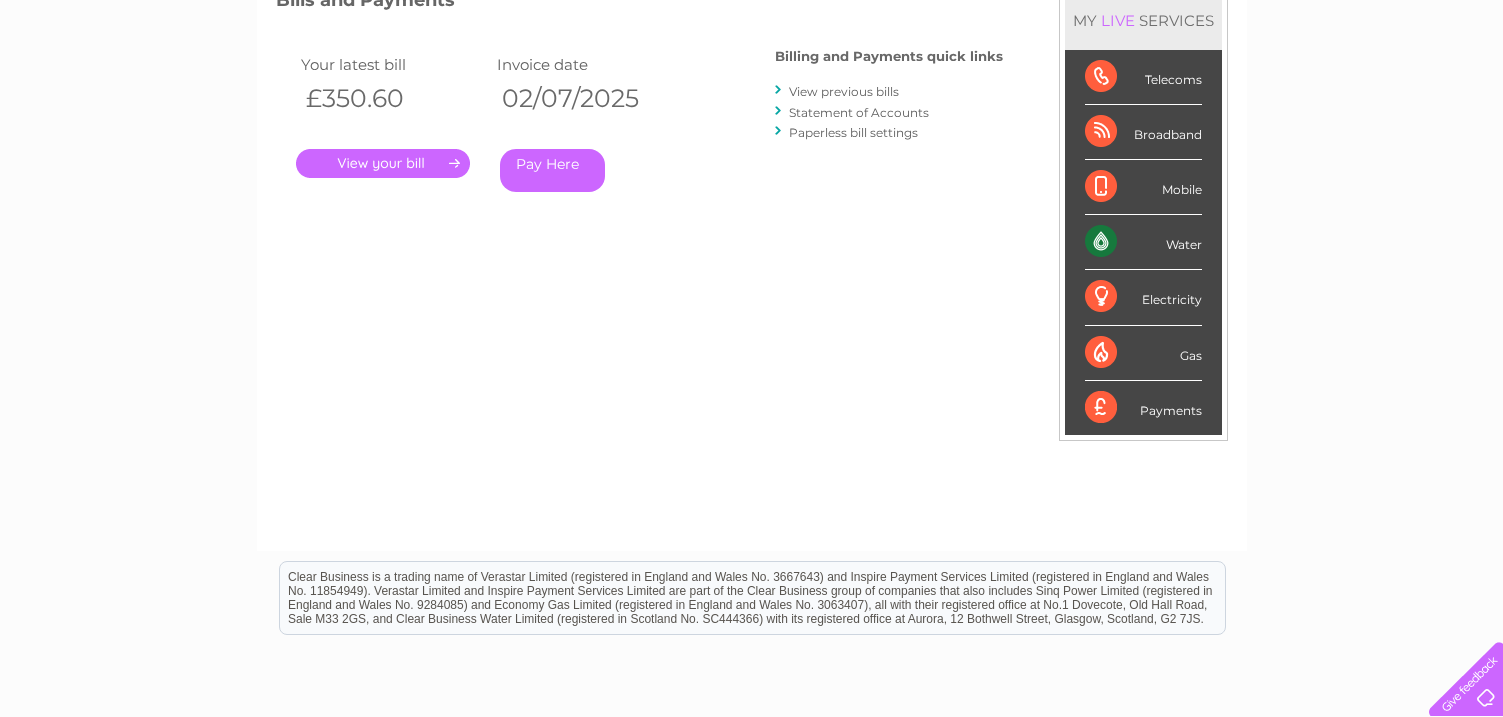 click on "Statement of Accounts" at bounding box center (859, 112) 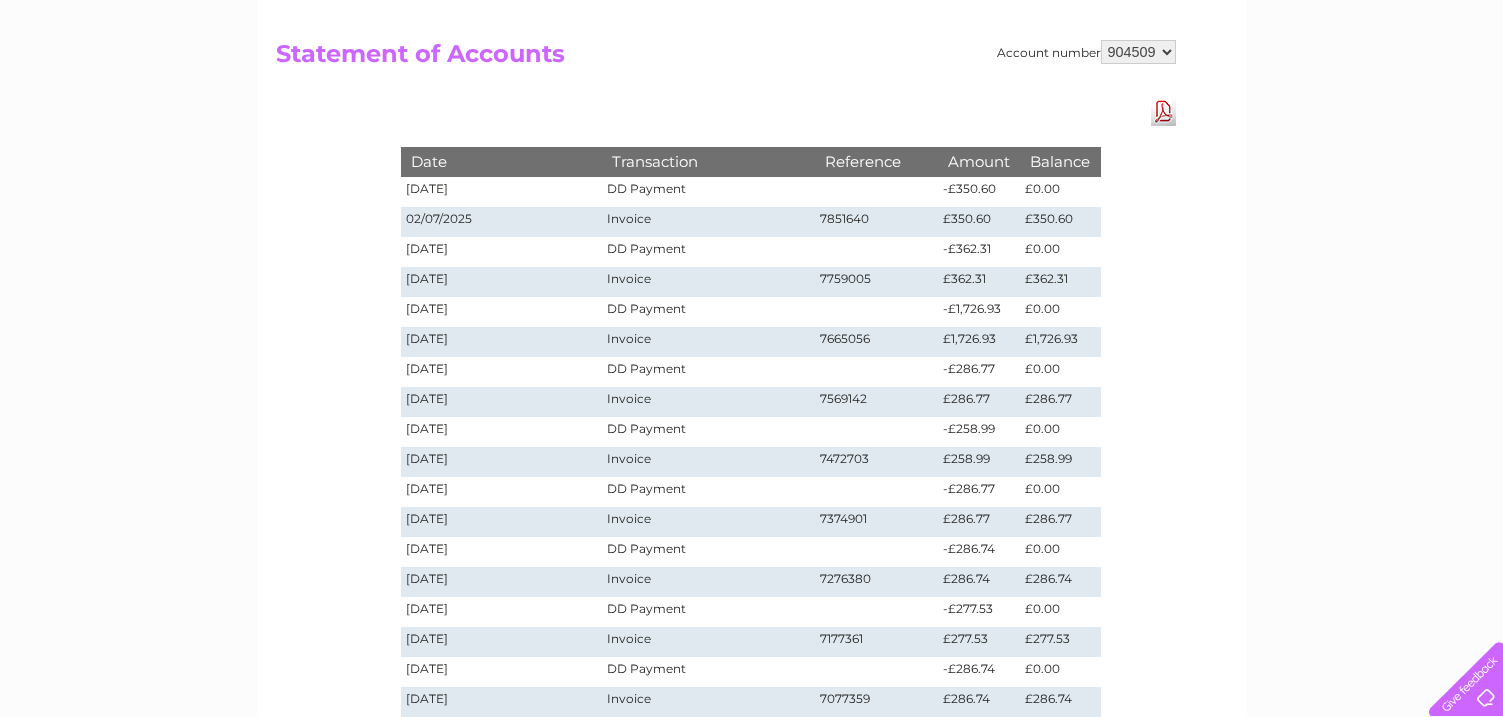 scroll, scrollTop: 0, scrollLeft: 0, axis: both 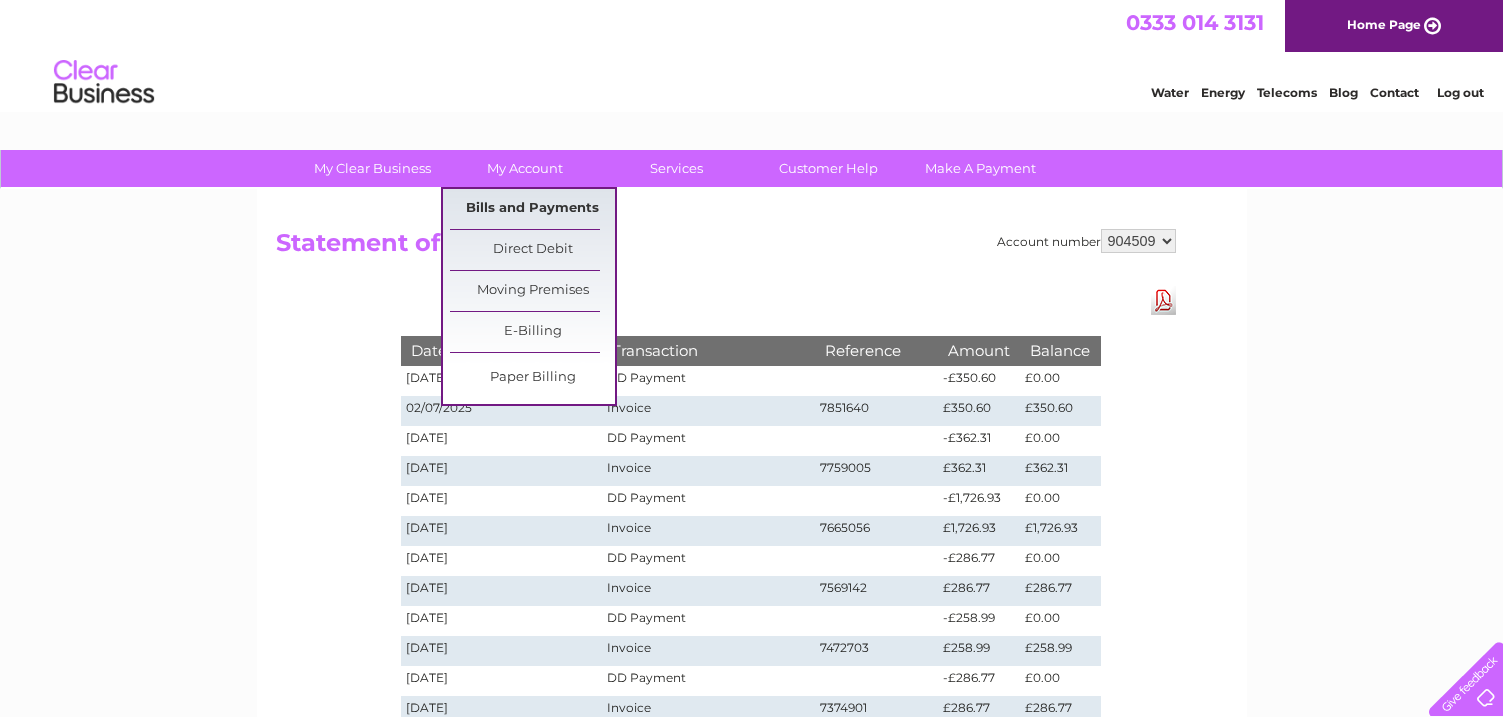 click on "Bills and Payments" at bounding box center (532, 209) 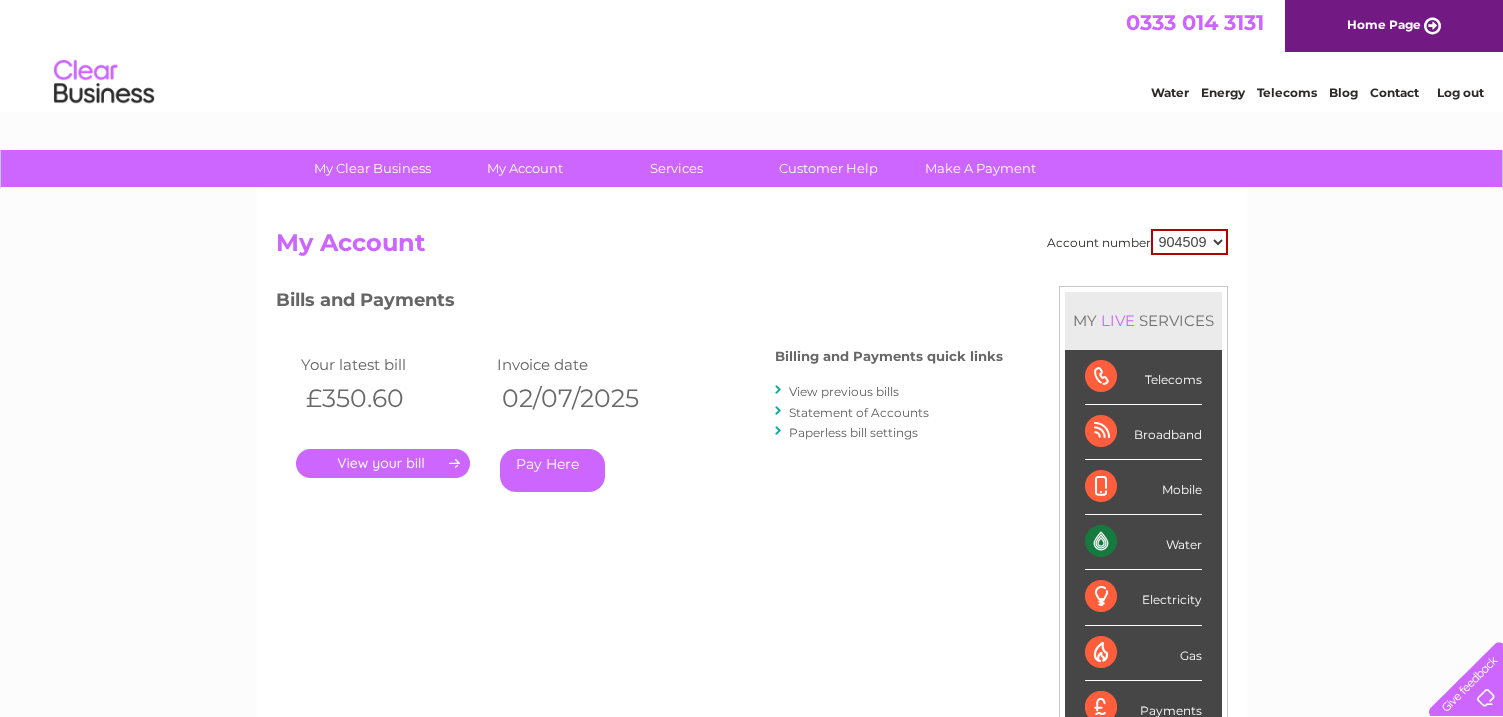 scroll, scrollTop: 0, scrollLeft: 0, axis: both 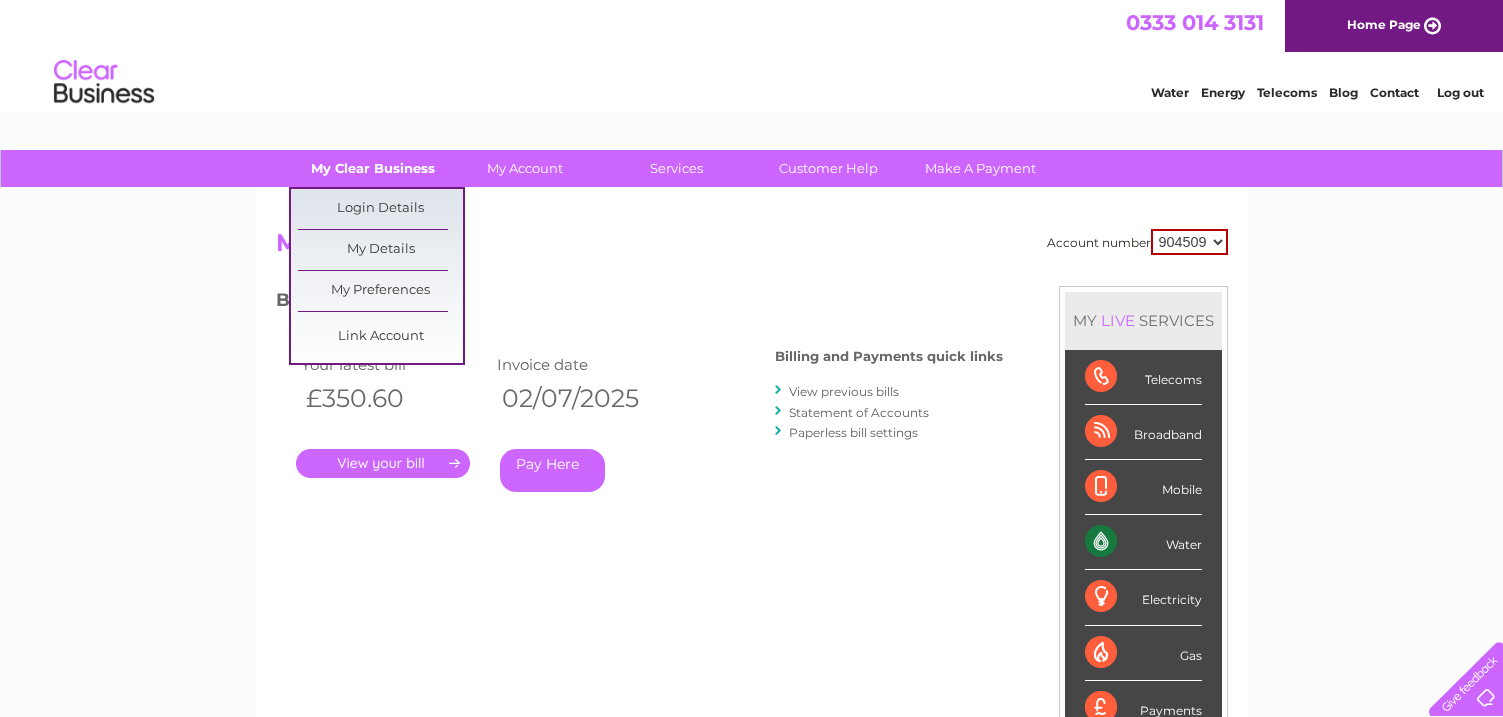 click on "My Clear Business" at bounding box center (372, 168) 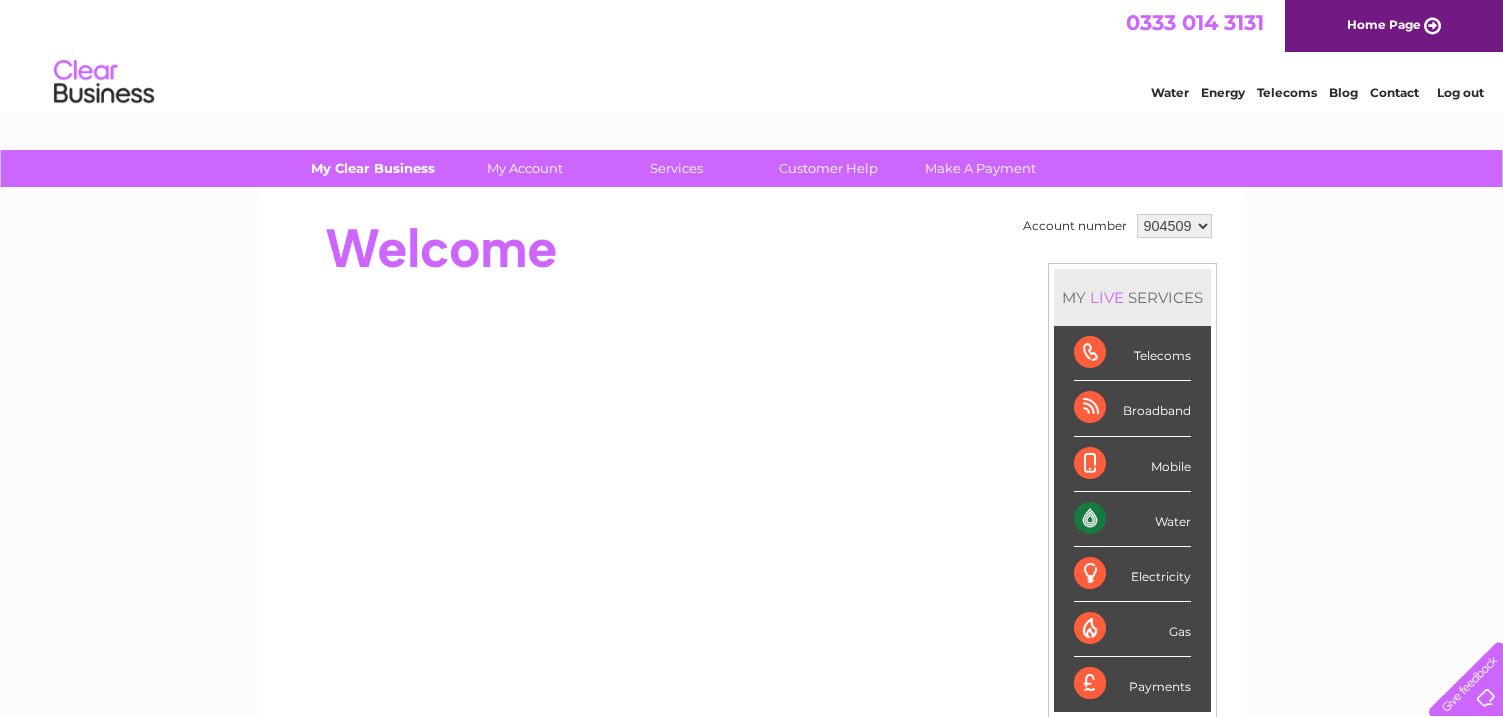 scroll, scrollTop: 0, scrollLeft: 0, axis: both 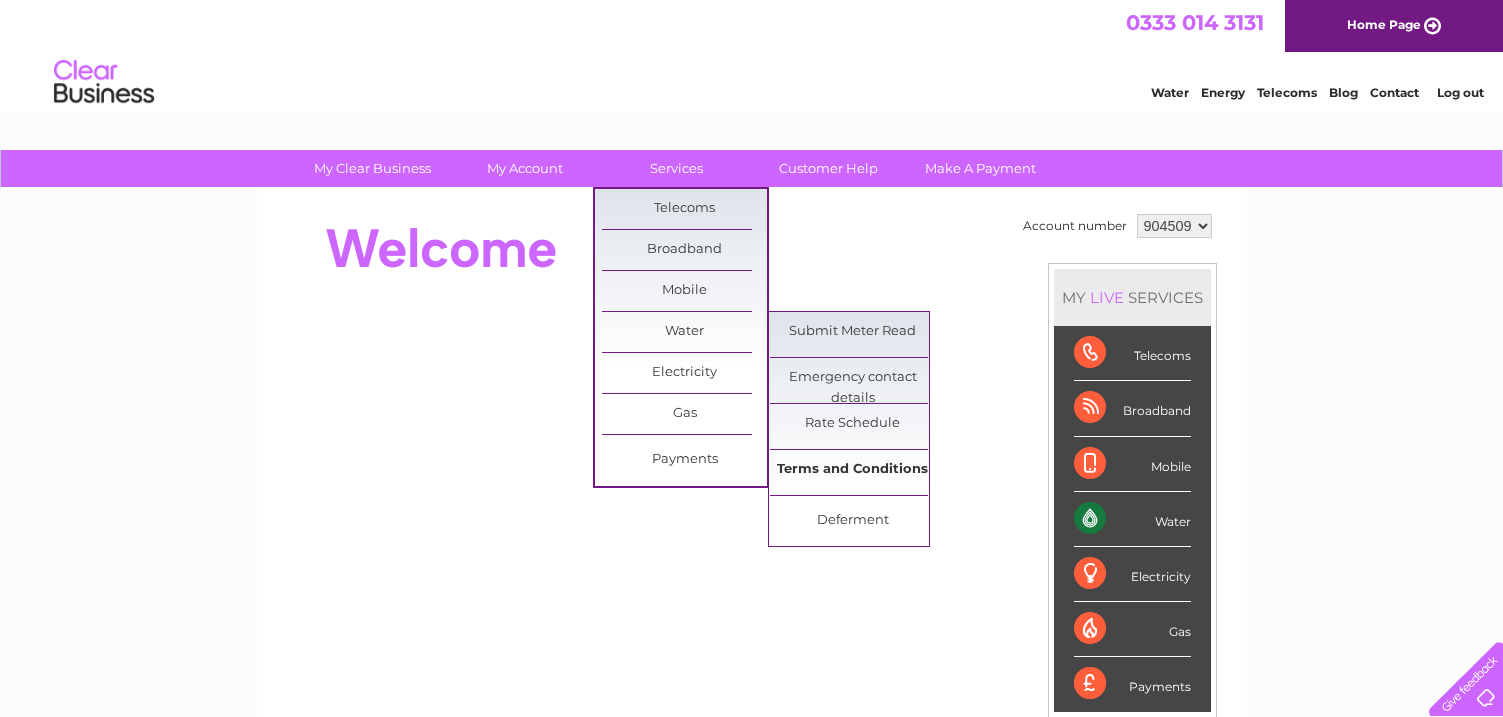 click on "Terms and Conditions" at bounding box center [852, 470] 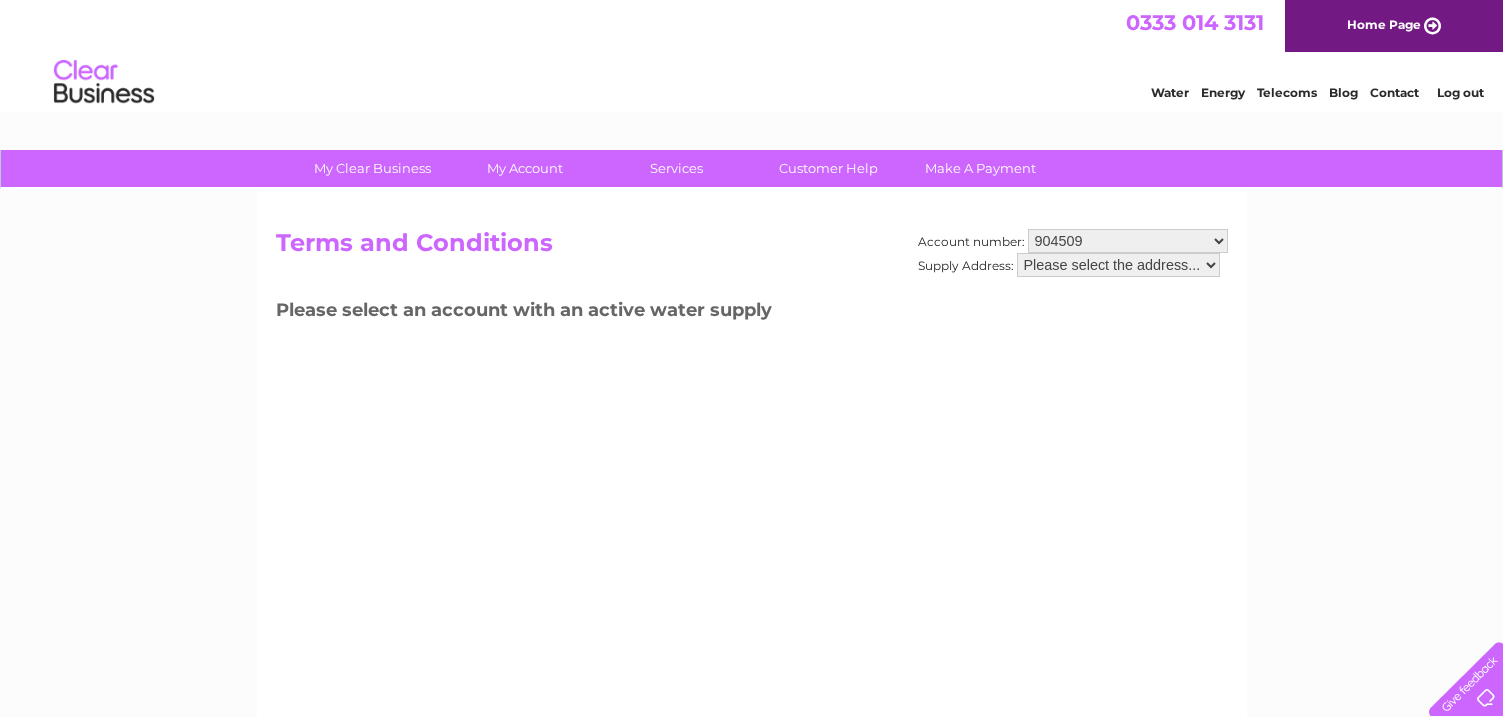 scroll, scrollTop: 0, scrollLeft: 0, axis: both 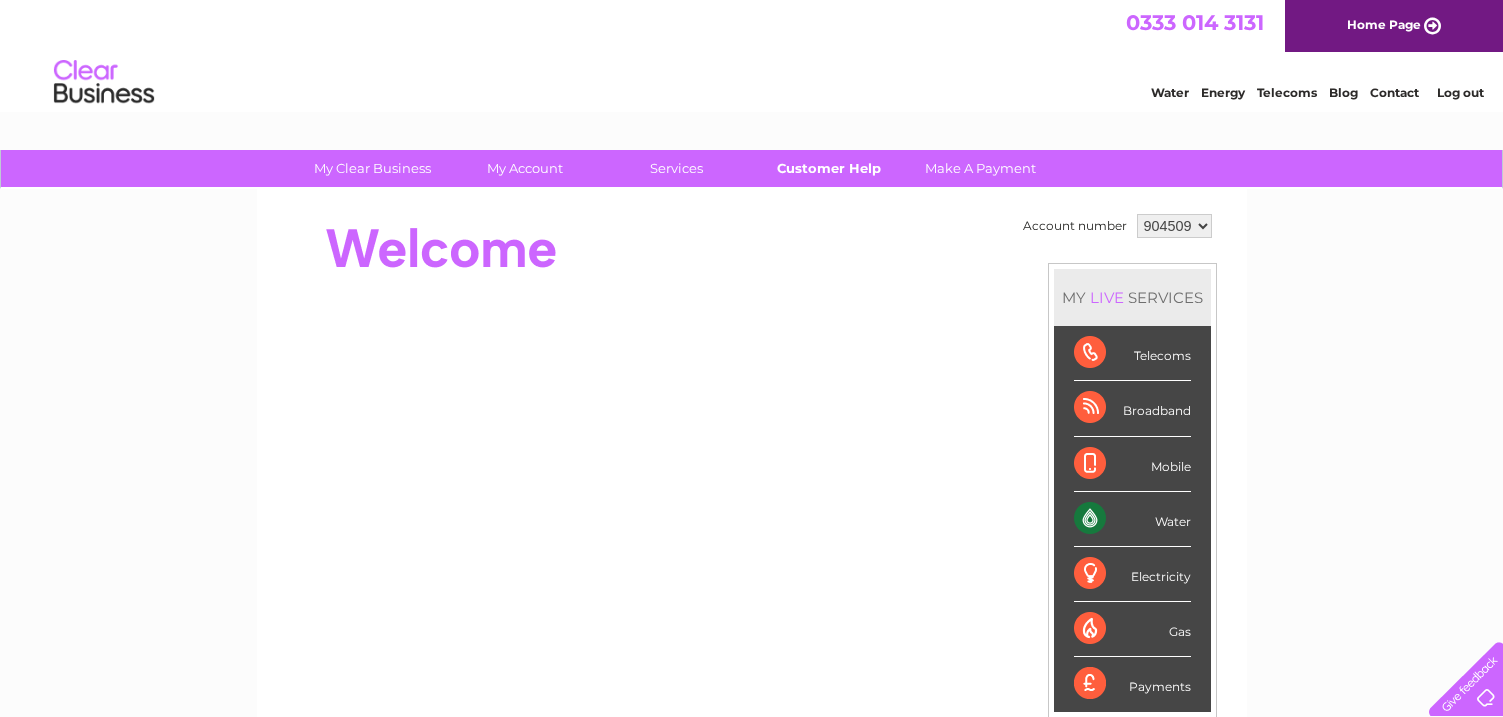 click on "Customer Help" at bounding box center [828, 168] 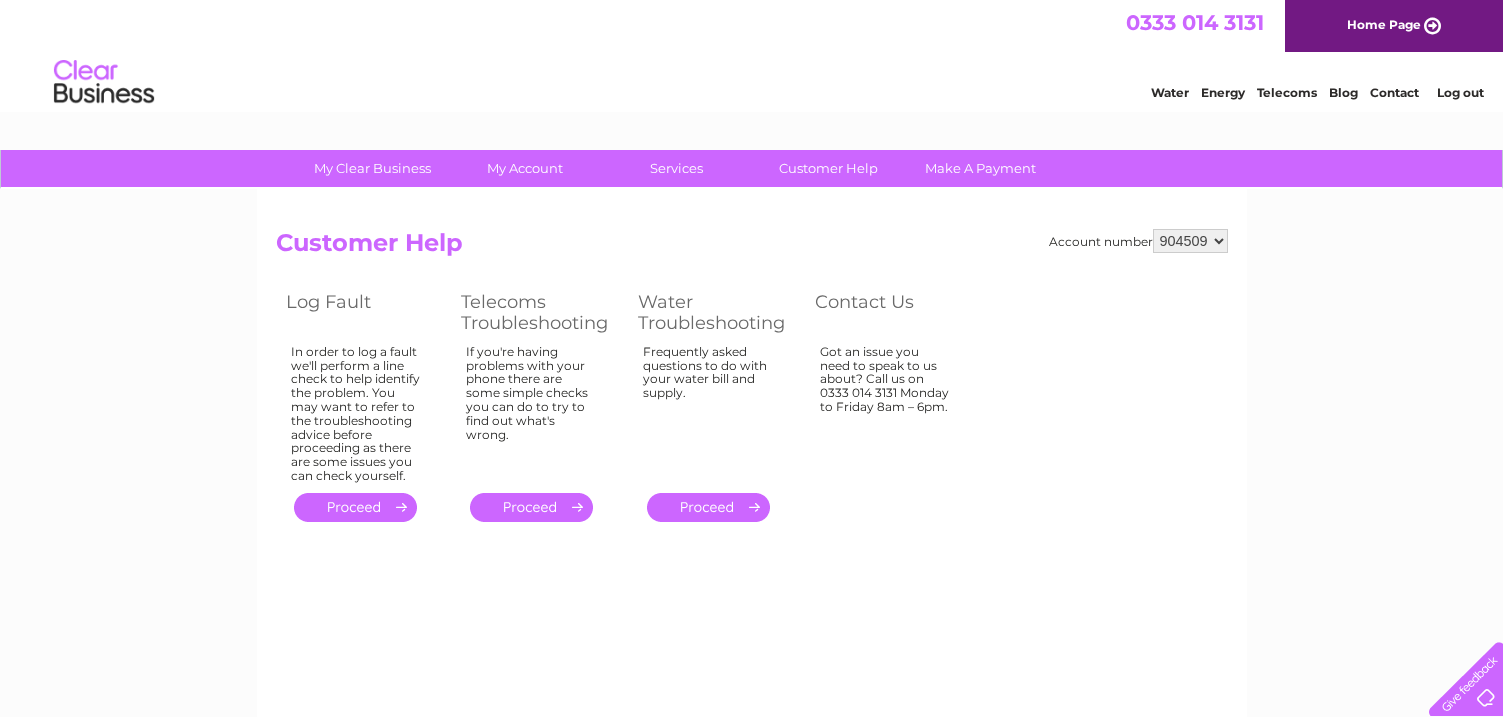 scroll, scrollTop: 0, scrollLeft: 0, axis: both 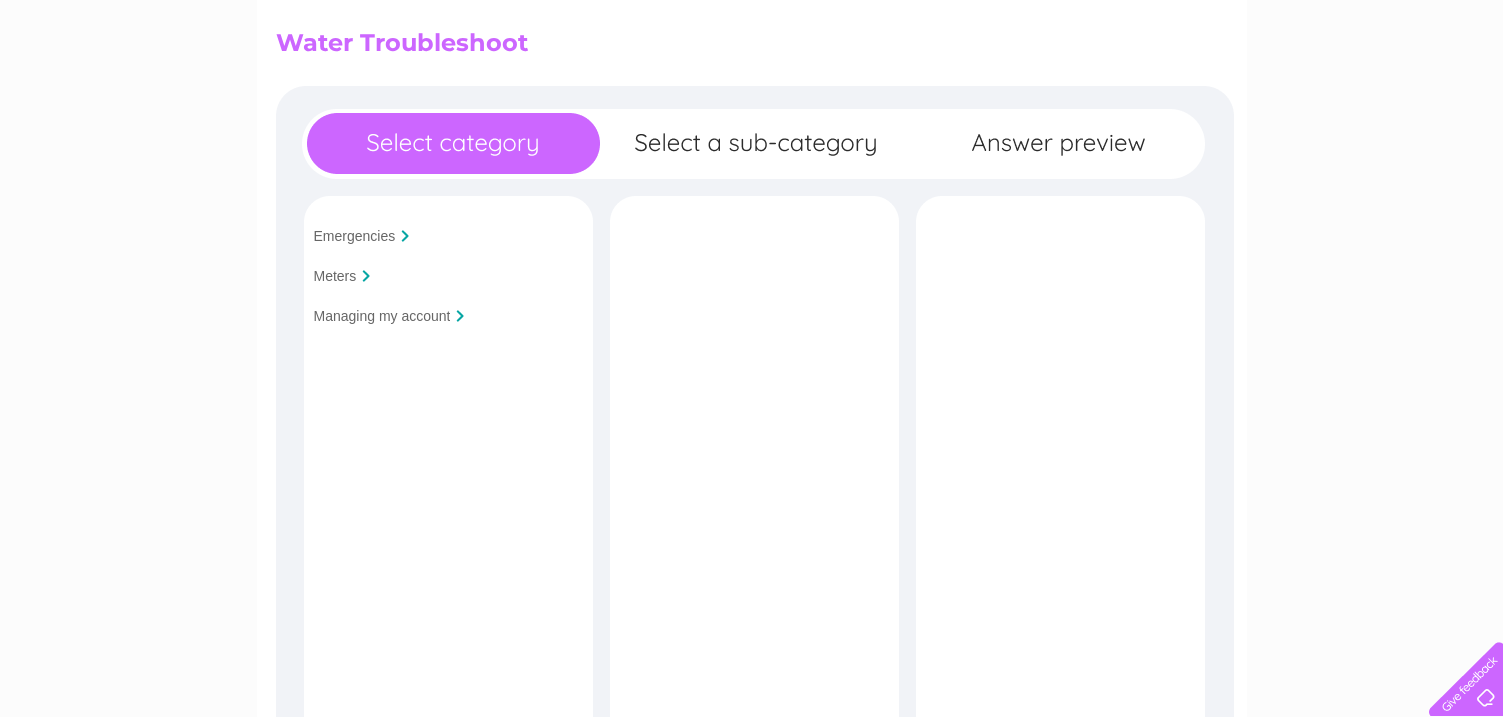 click on "Managing my account" at bounding box center [382, 316] 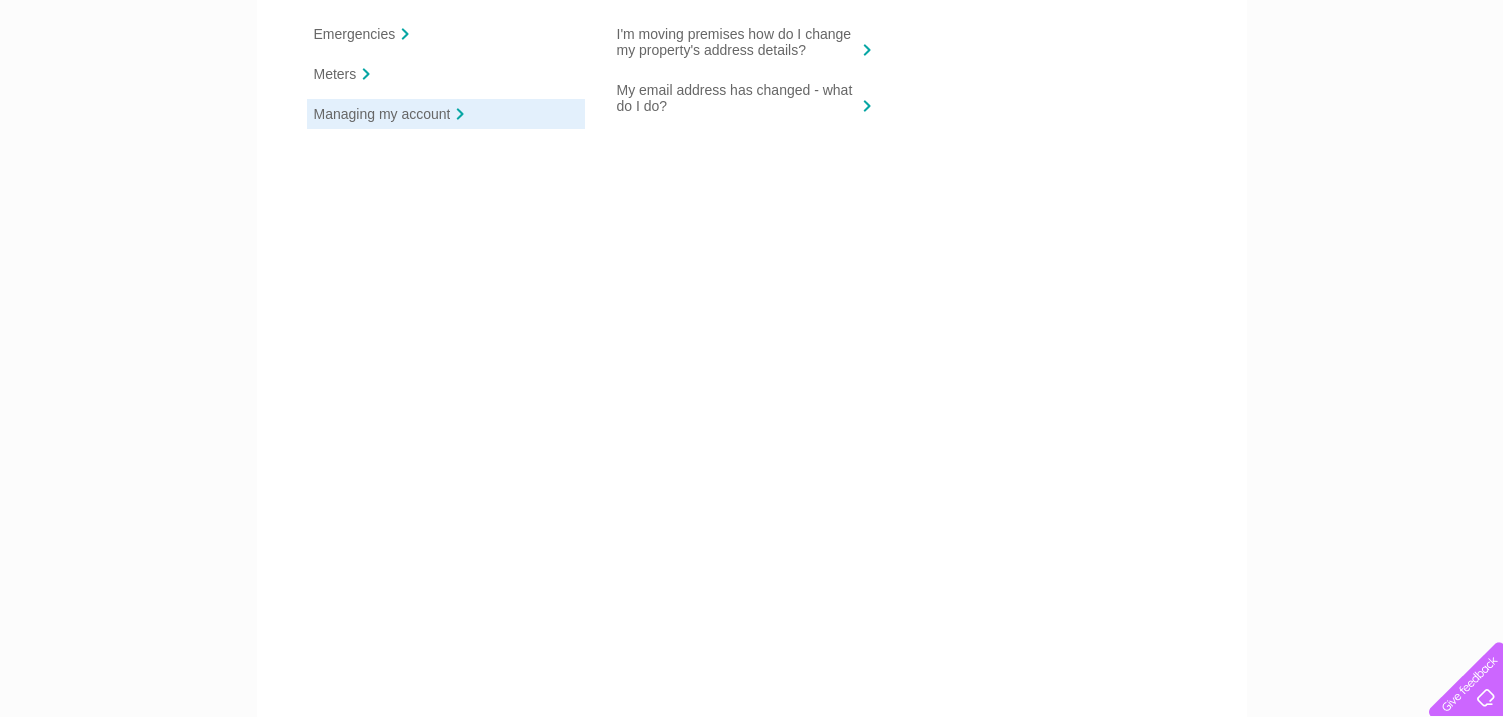 scroll, scrollTop: 76, scrollLeft: 0, axis: vertical 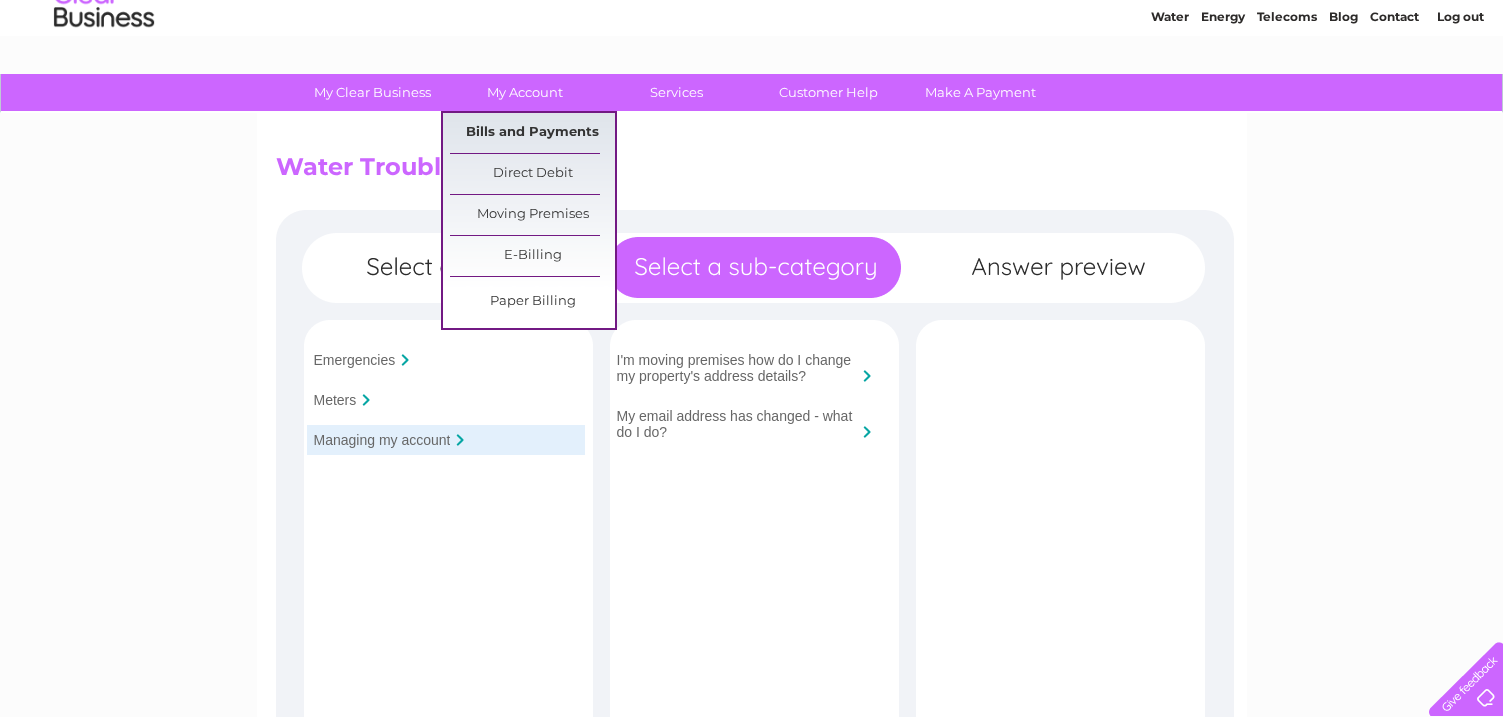 click on "Bills and Payments" at bounding box center (532, 133) 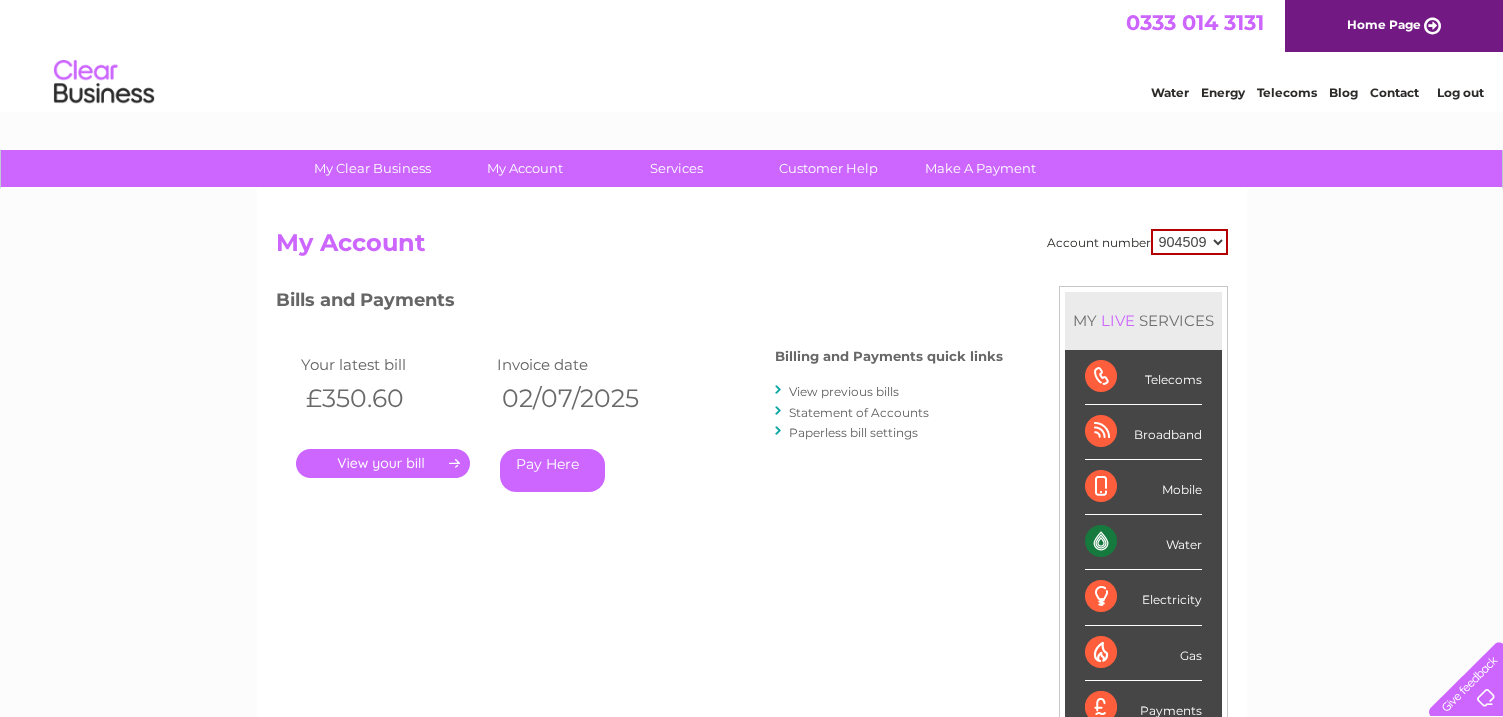 scroll, scrollTop: 0, scrollLeft: 0, axis: both 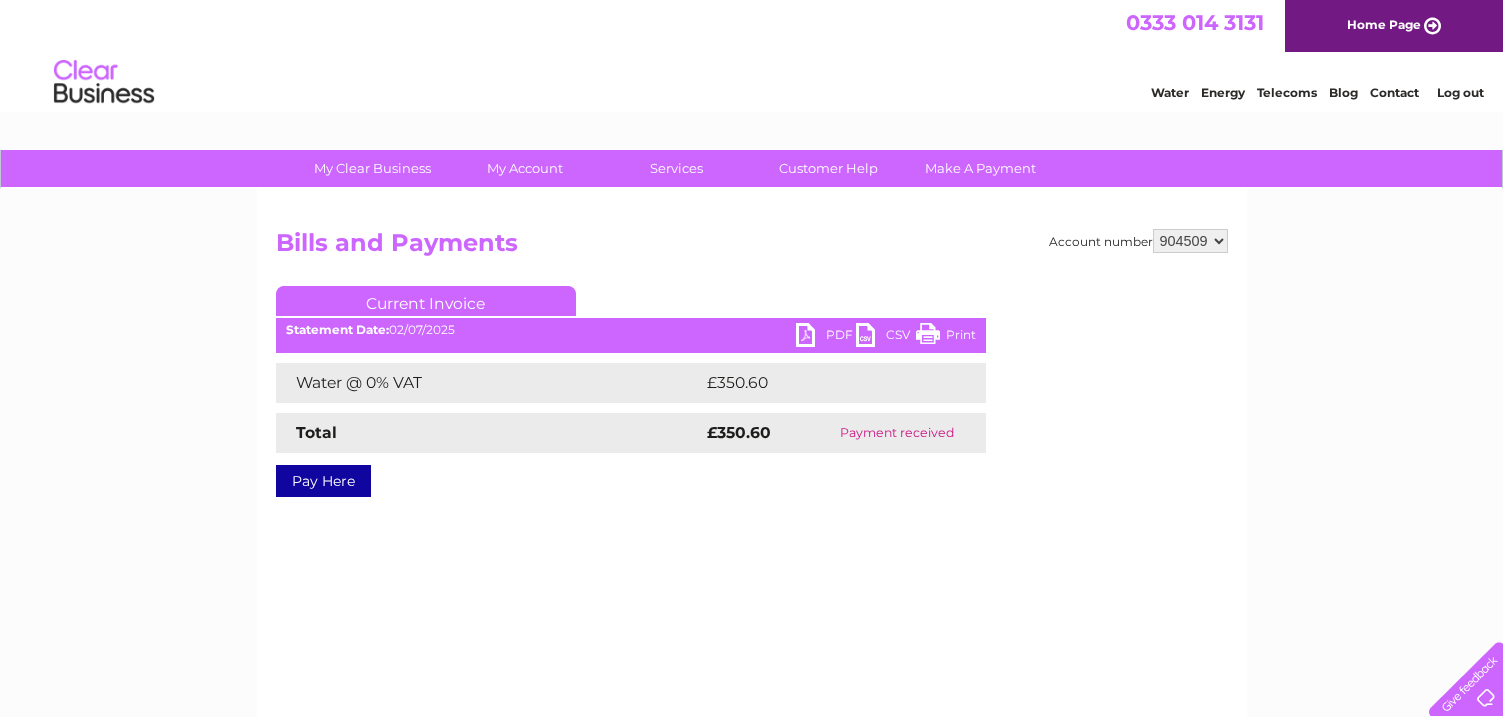 click on "PDF" at bounding box center [826, 337] 